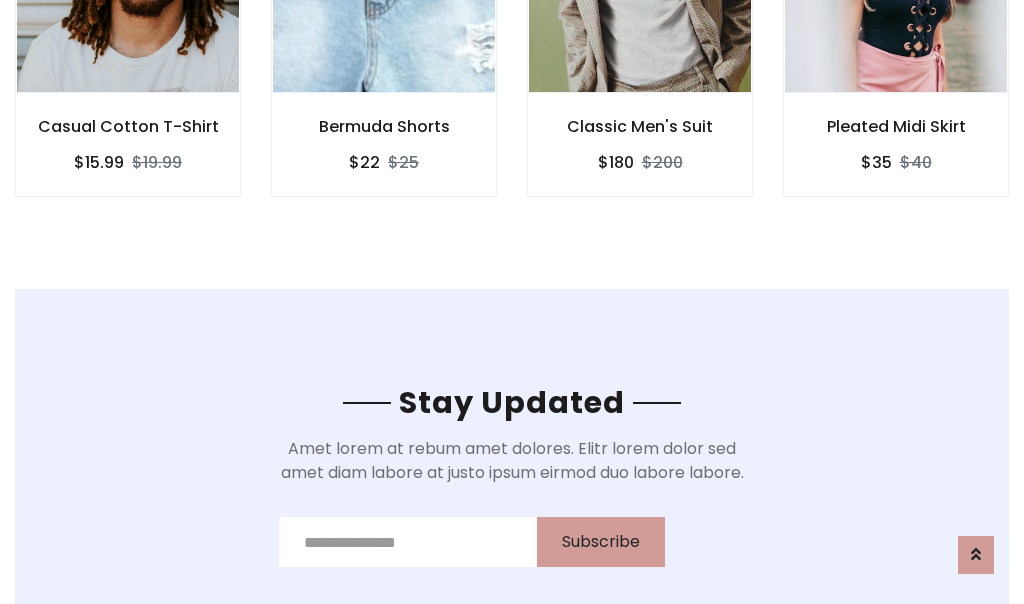 scroll, scrollTop: 3012, scrollLeft: 0, axis: vertical 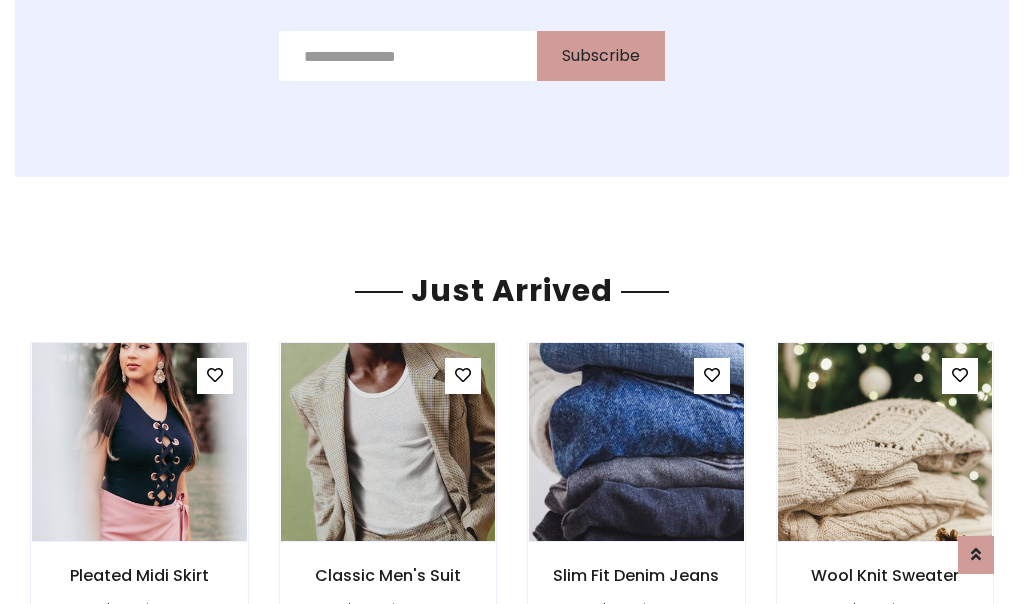 click on "Classic Men's Suit
$180
$200" at bounding box center (640, -428) 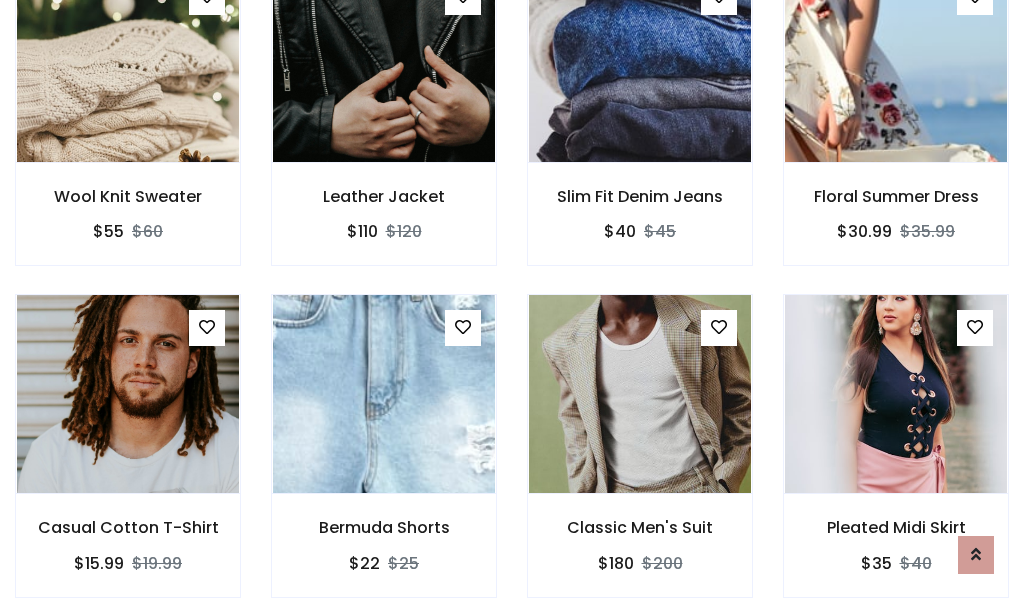 click on "Classic Men's Suit
$180
$200" at bounding box center [640, 459] 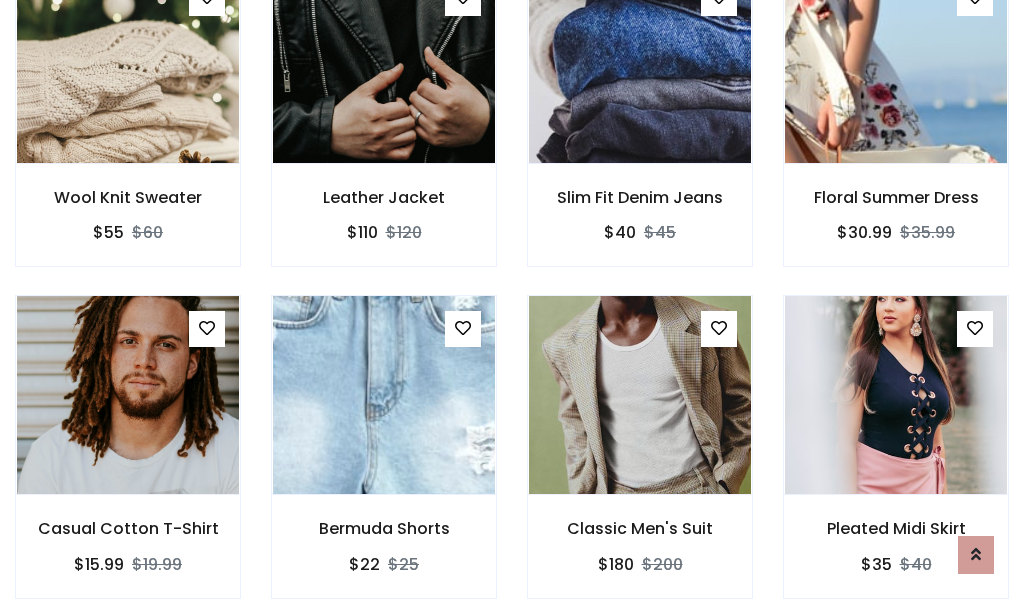click on "Classic Men's Suit
$180
$200" at bounding box center [640, 460] 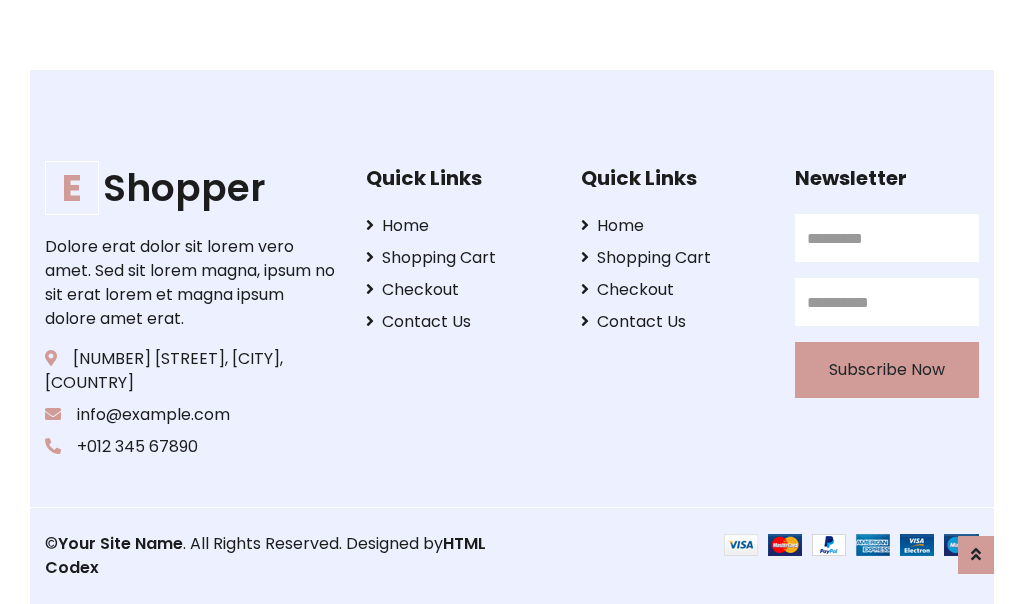 scroll, scrollTop: 3807, scrollLeft: 0, axis: vertical 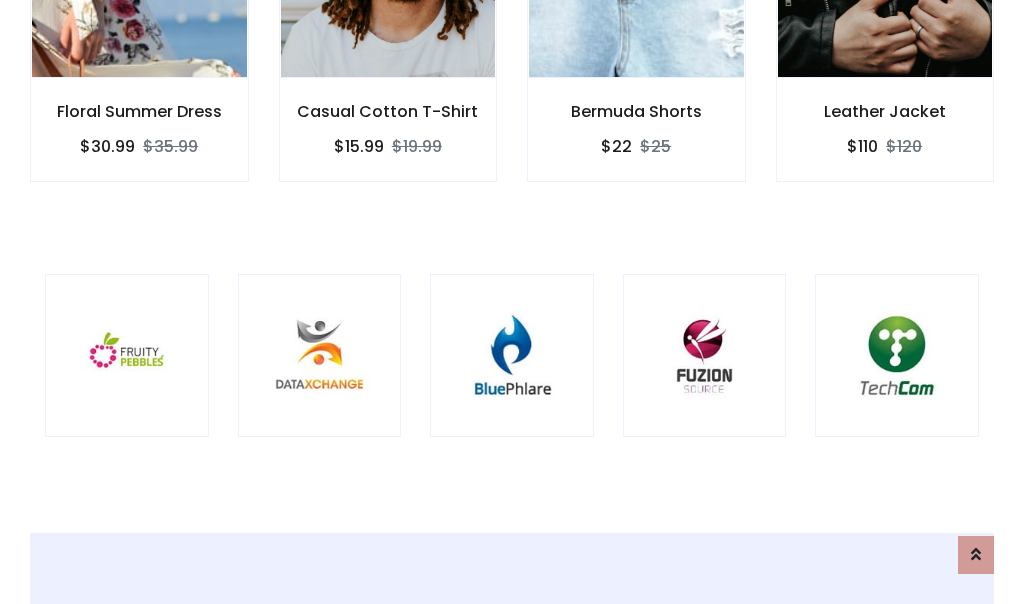 click at bounding box center [512, 356] 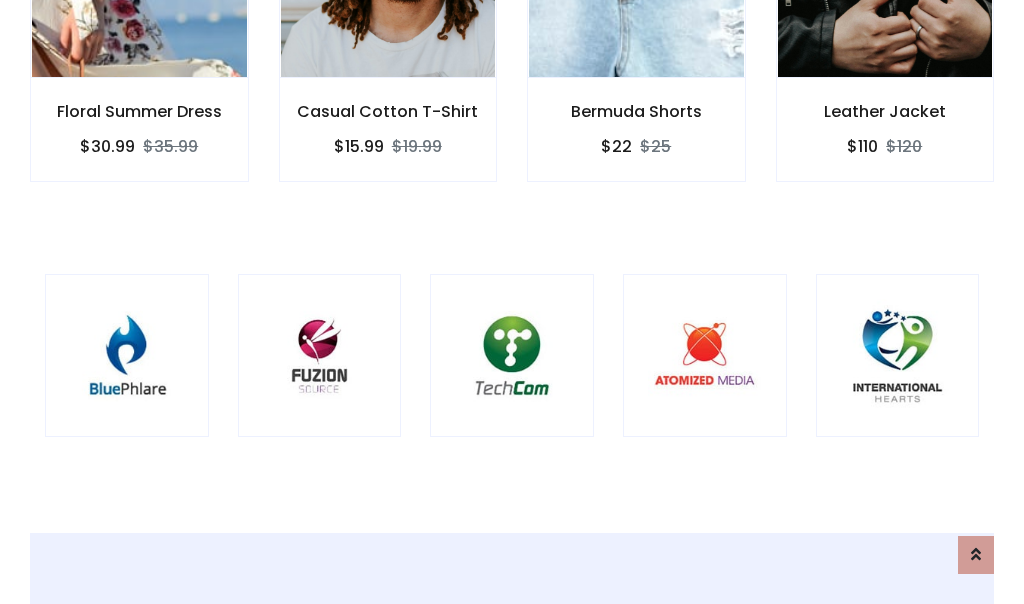 click at bounding box center [512, 356] 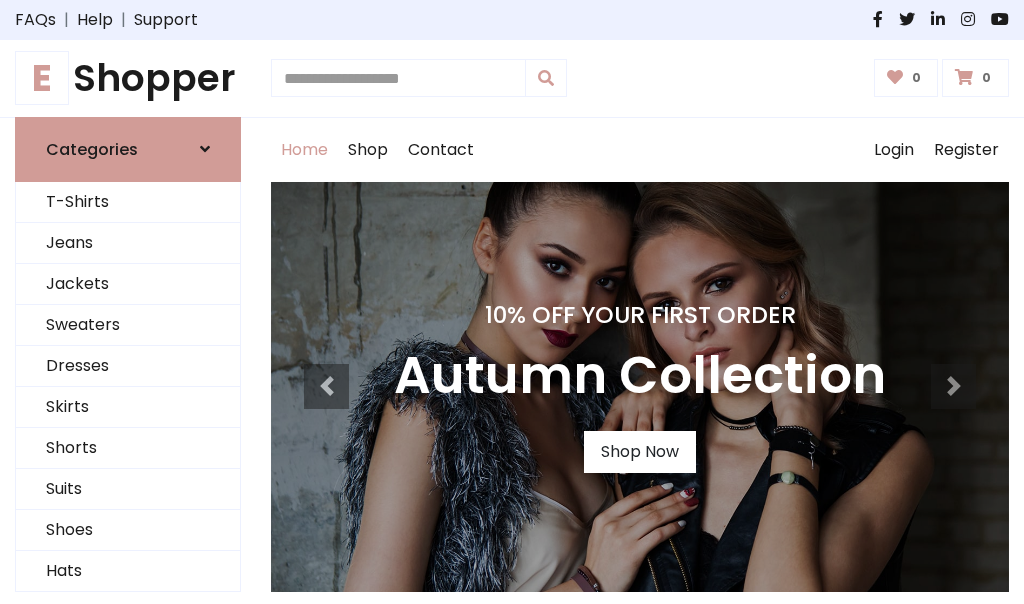 scroll, scrollTop: 0, scrollLeft: 0, axis: both 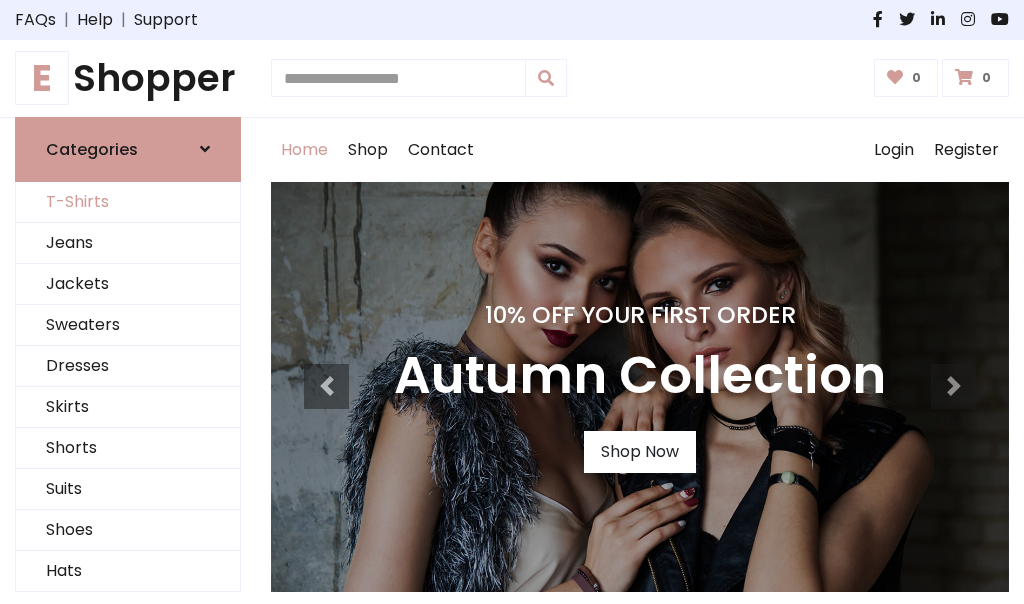 click on "T-Shirts" at bounding box center (128, 202) 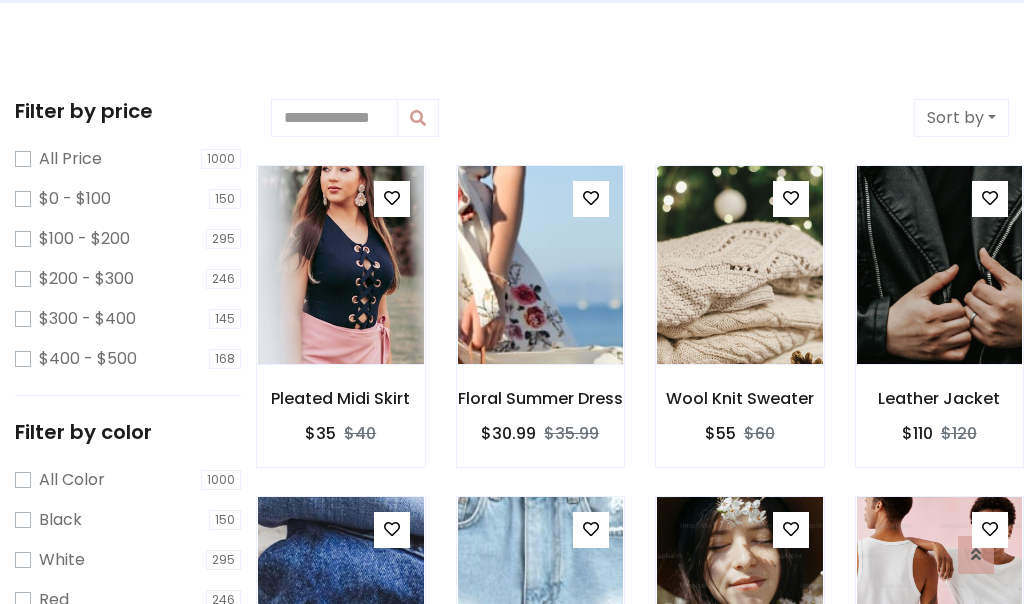 scroll, scrollTop: 0, scrollLeft: 0, axis: both 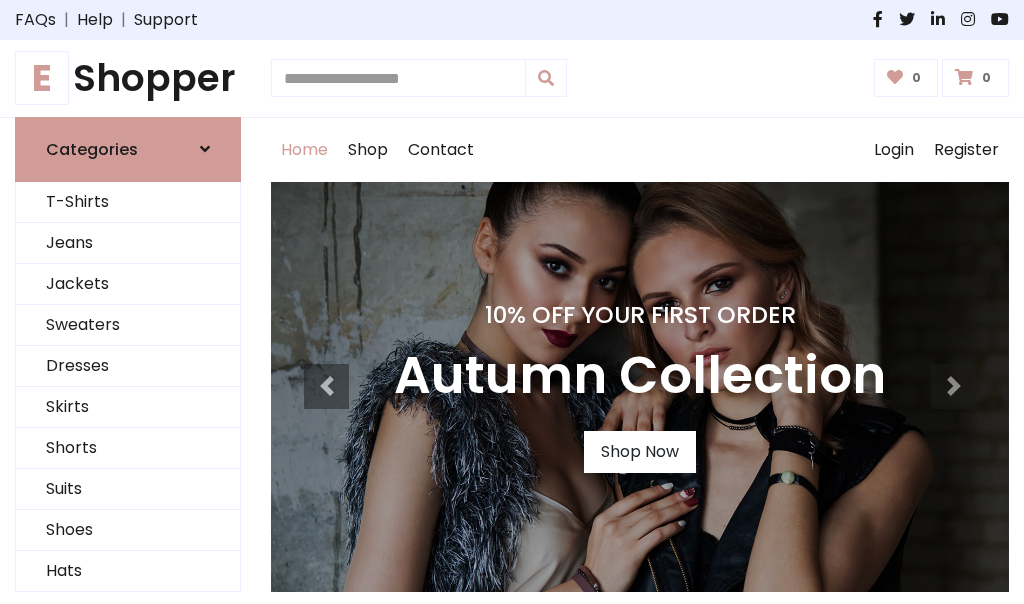 click on "E Shopper" at bounding box center (128, 78) 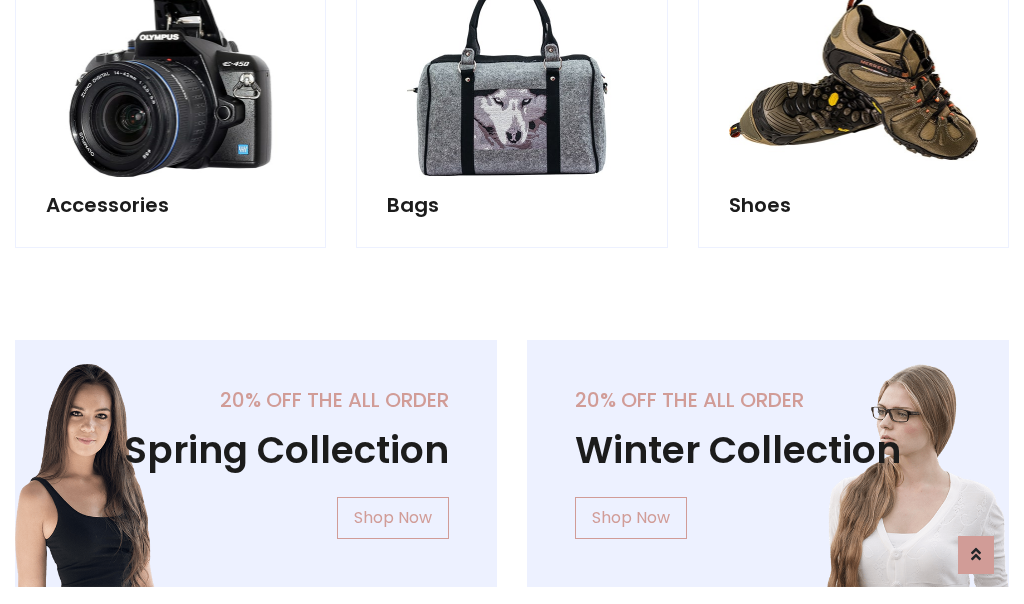 scroll, scrollTop: 1943, scrollLeft: 0, axis: vertical 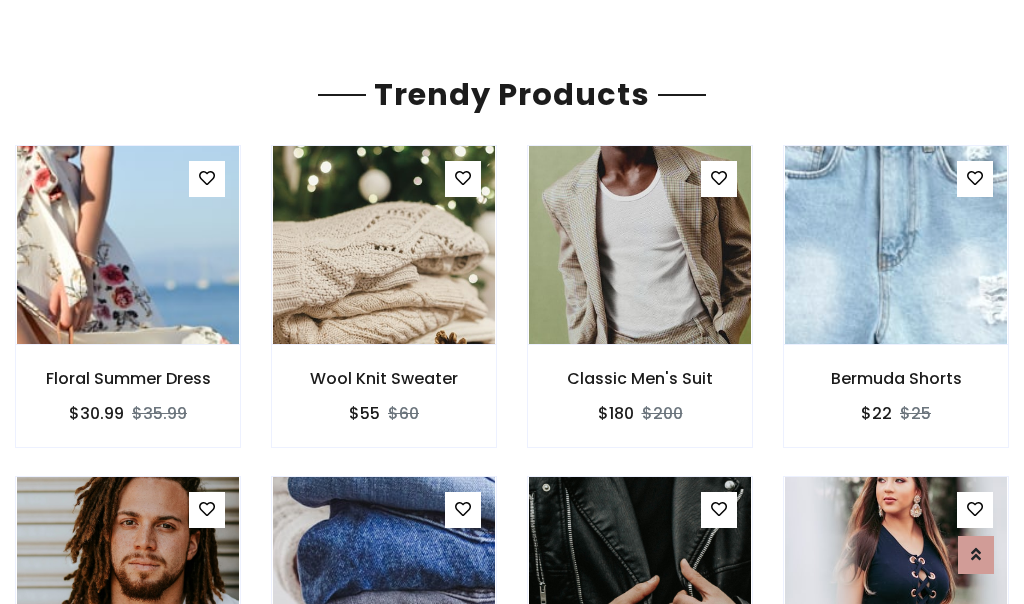 click on "Shop" at bounding box center (368, -1793) 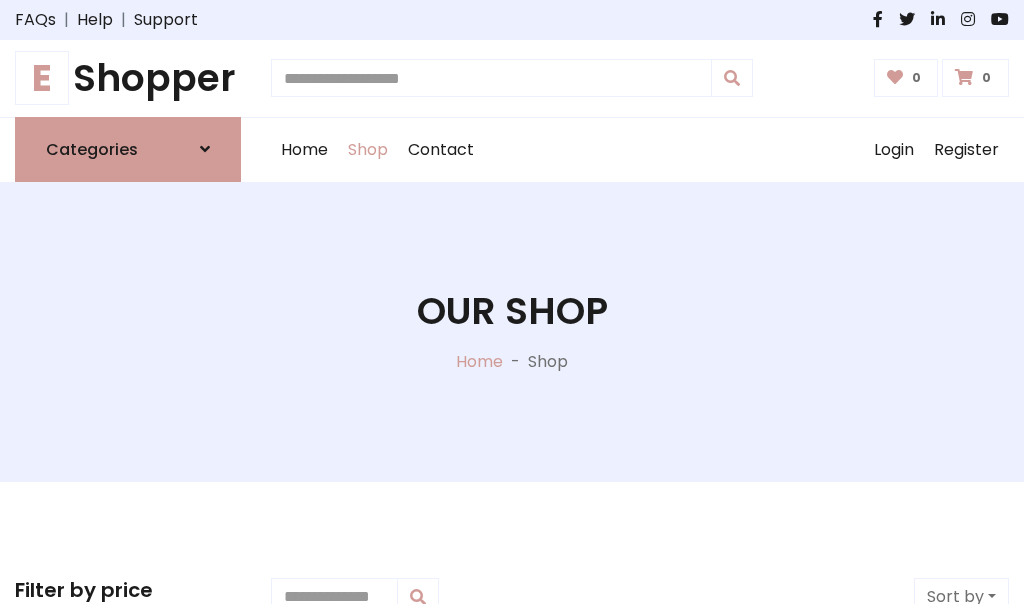 scroll, scrollTop: 0, scrollLeft: 0, axis: both 